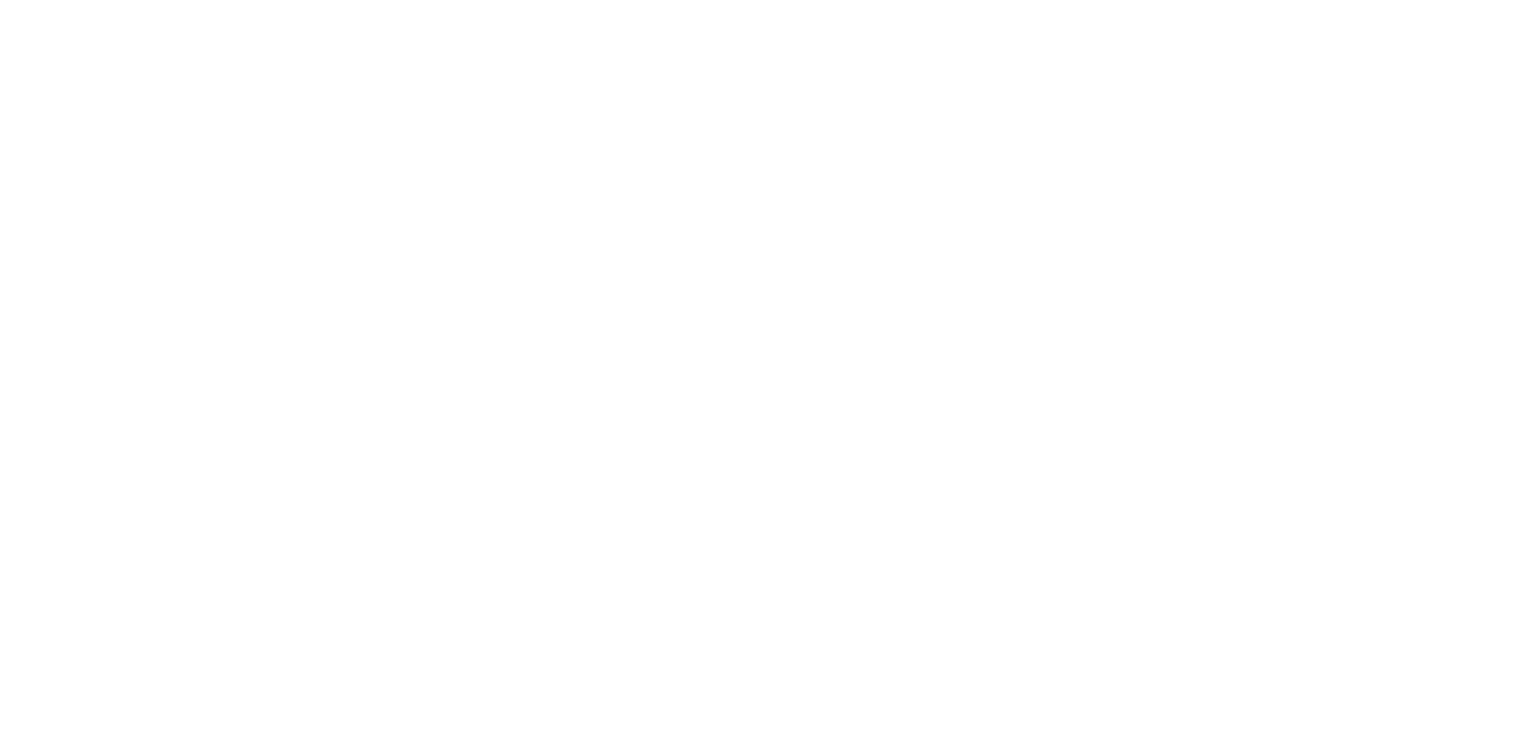 scroll, scrollTop: 0, scrollLeft: 0, axis: both 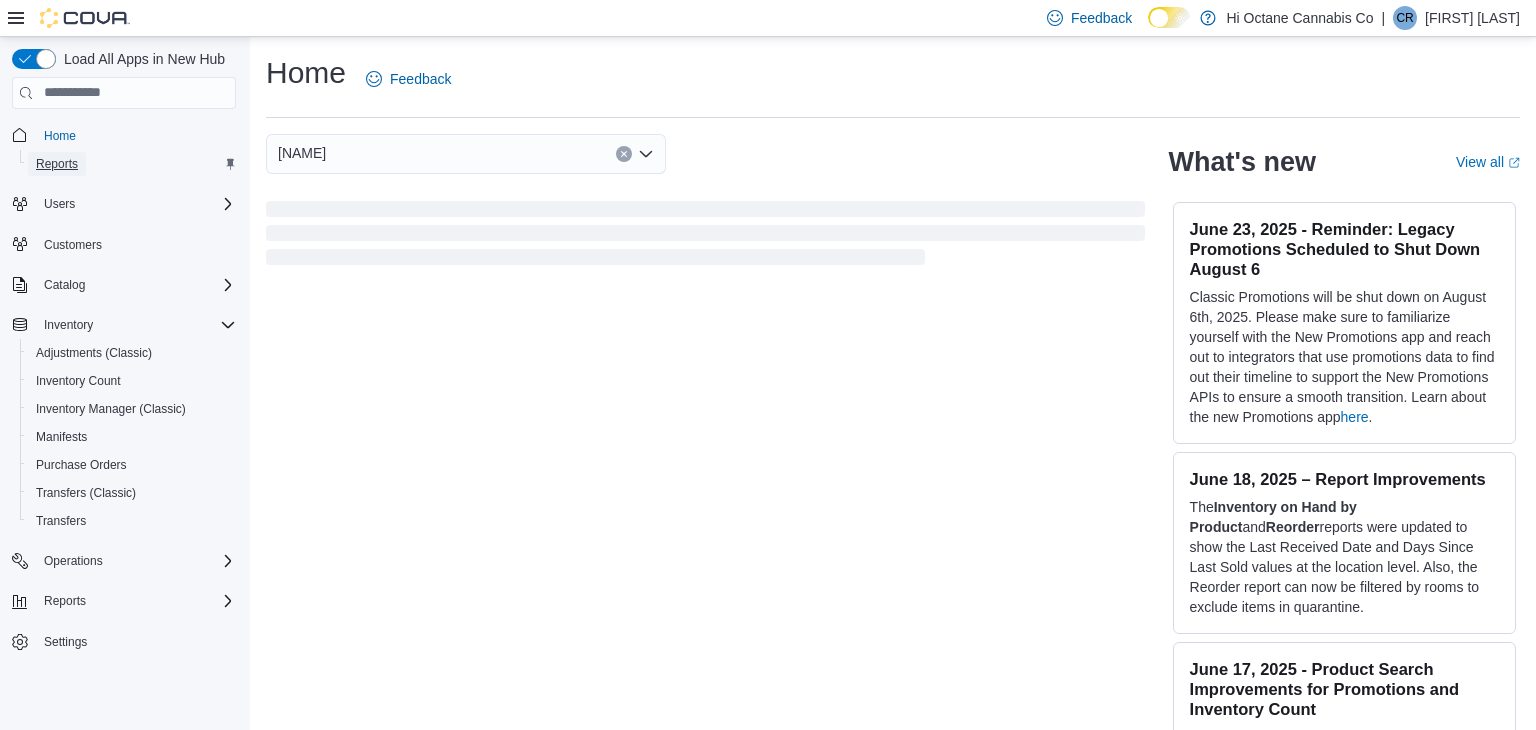 click on "Reports" at bounding box center [57, 164] 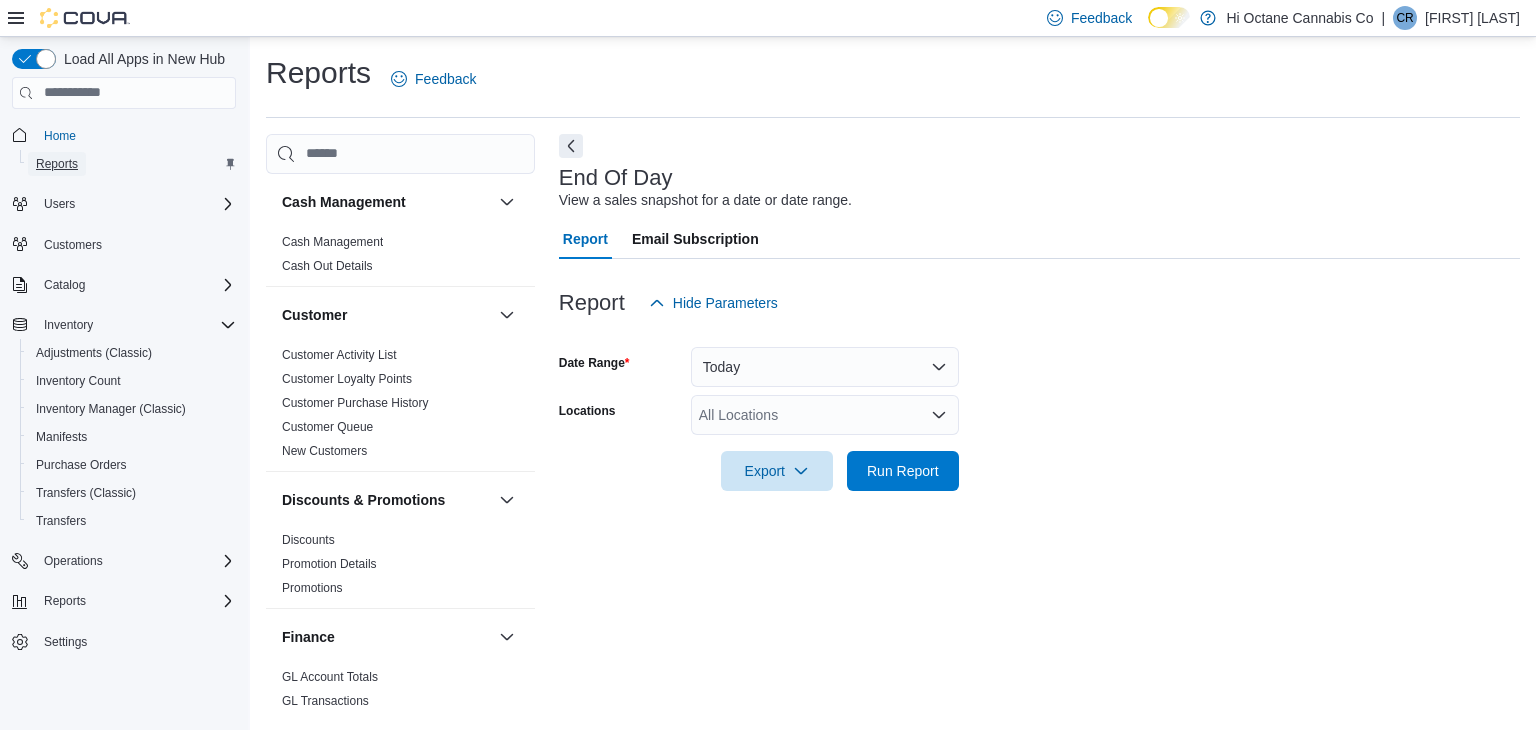 scroll, scrollTop: 7, scrollLeft: 0, axis: vertical 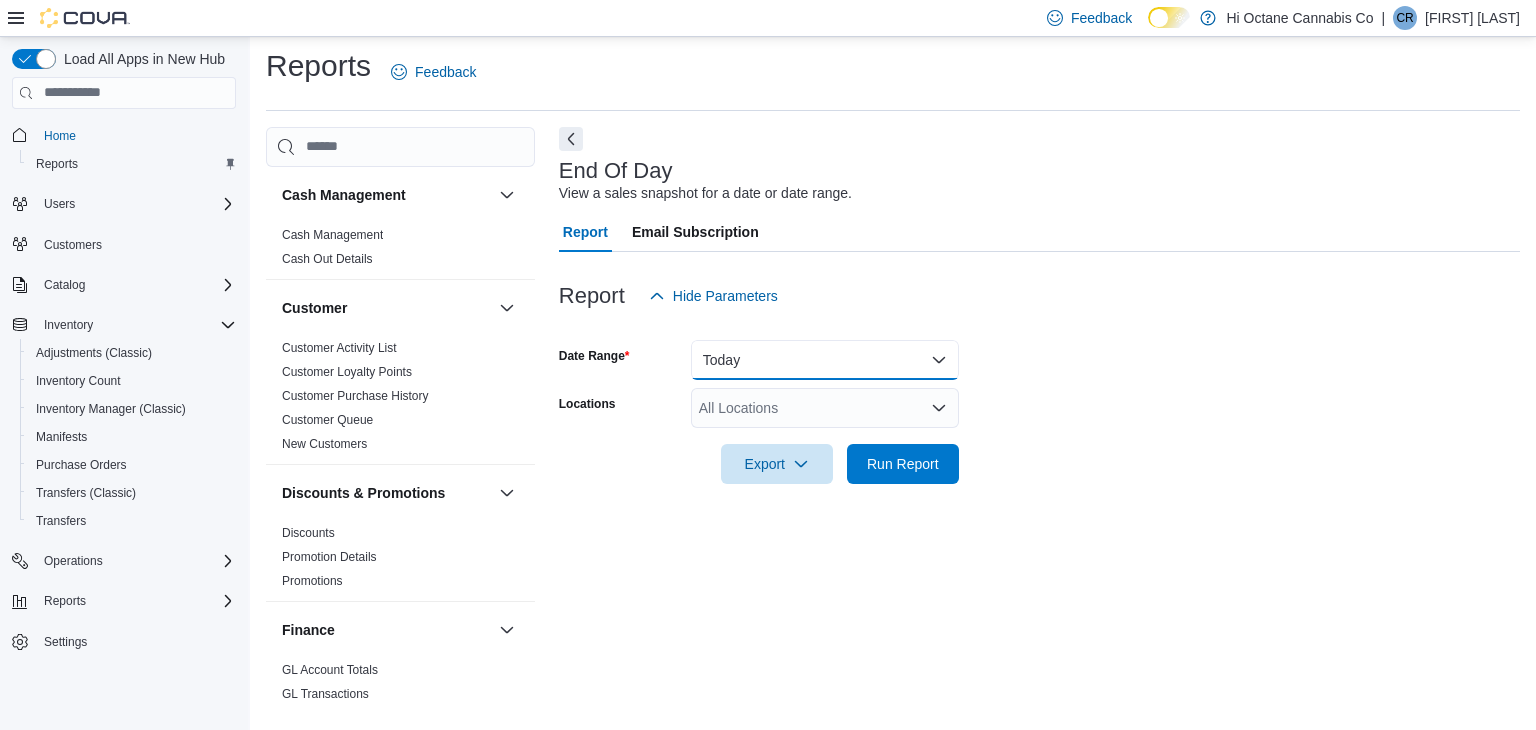 click on "Today" at bounding box center (825, 360) 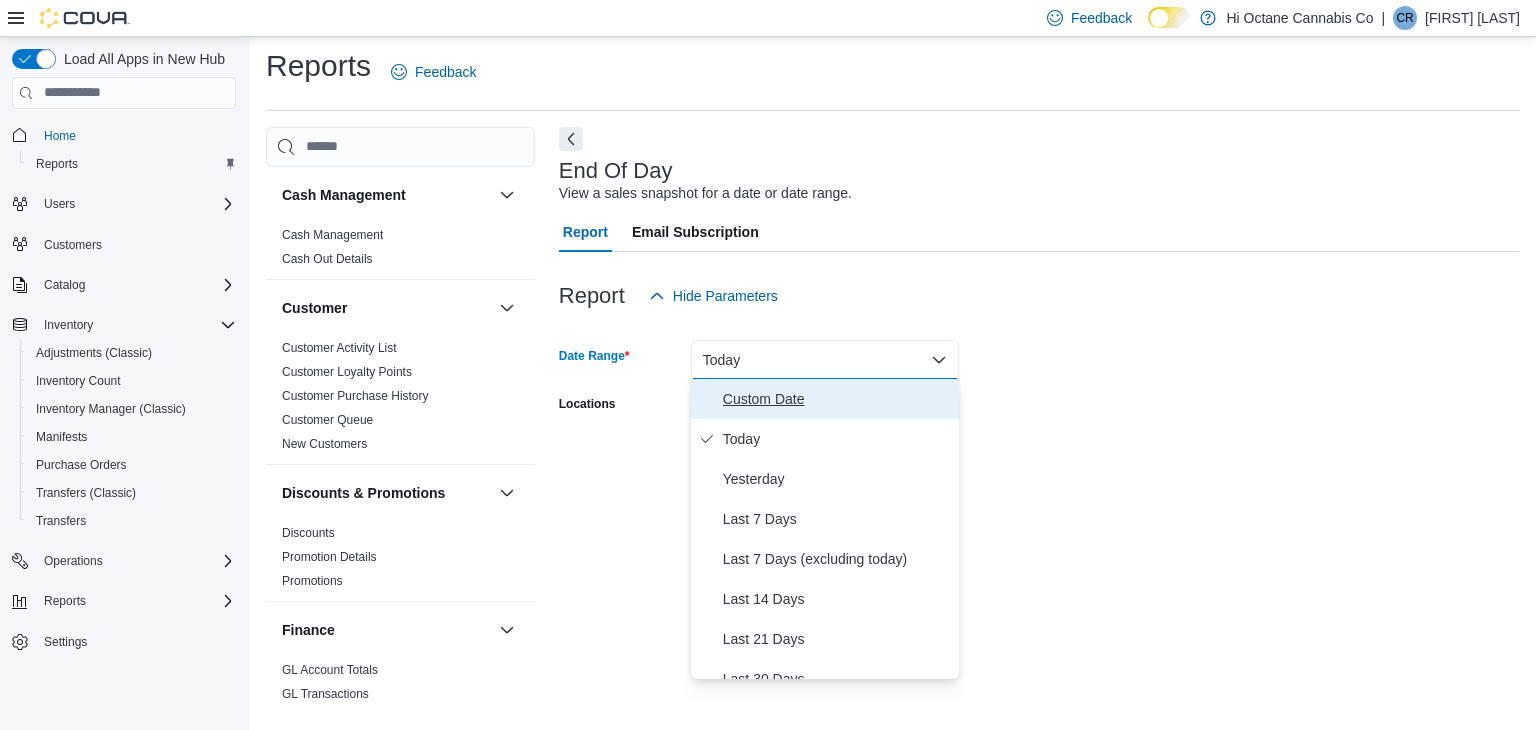 click on "Custom Date" at bounding box center (837, 399) 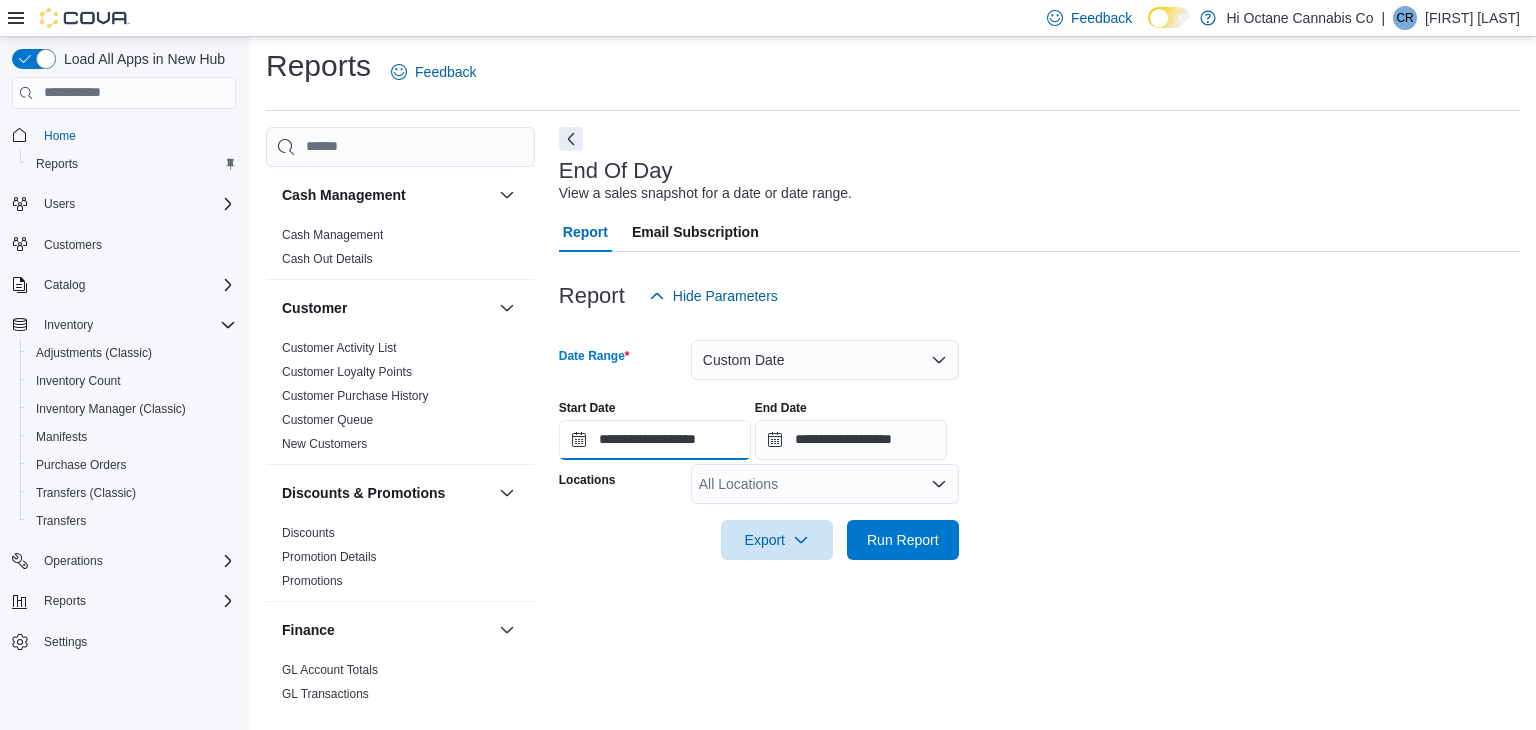 click on "**********" at bounding box center (655, 440) 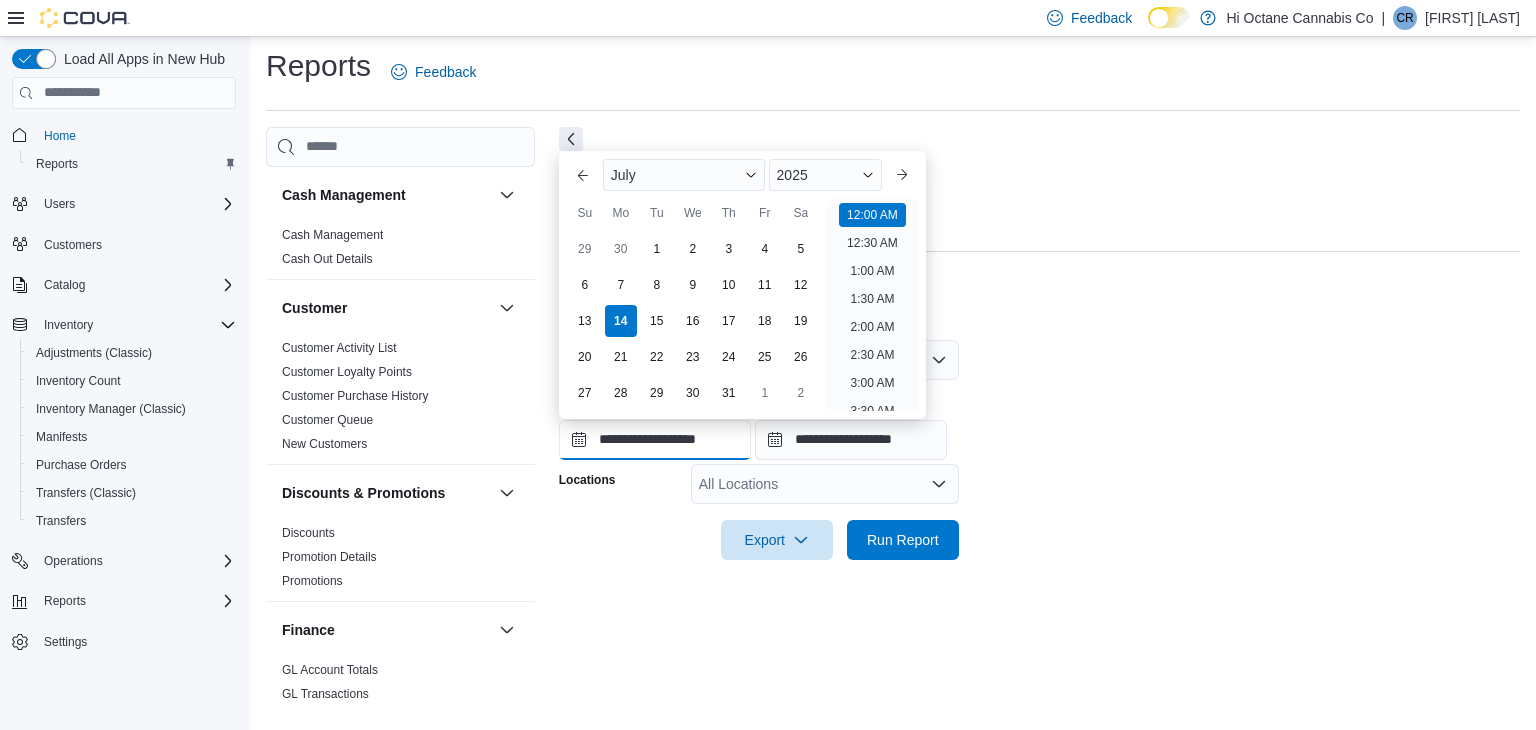 scroll, scrollTop: 62, scrollLeft: 0, axis: vertical 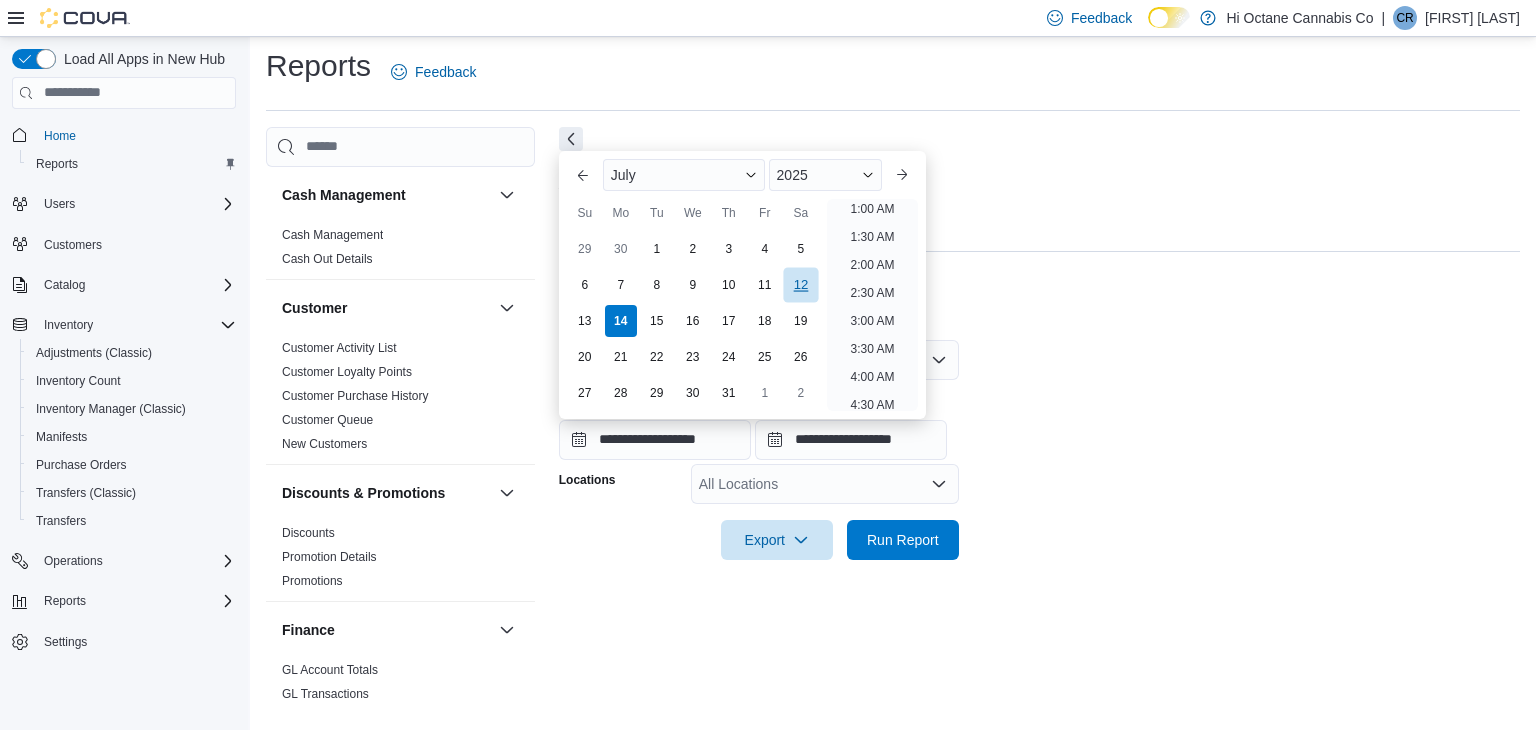 click on "12" at bounding box center (800, 285) 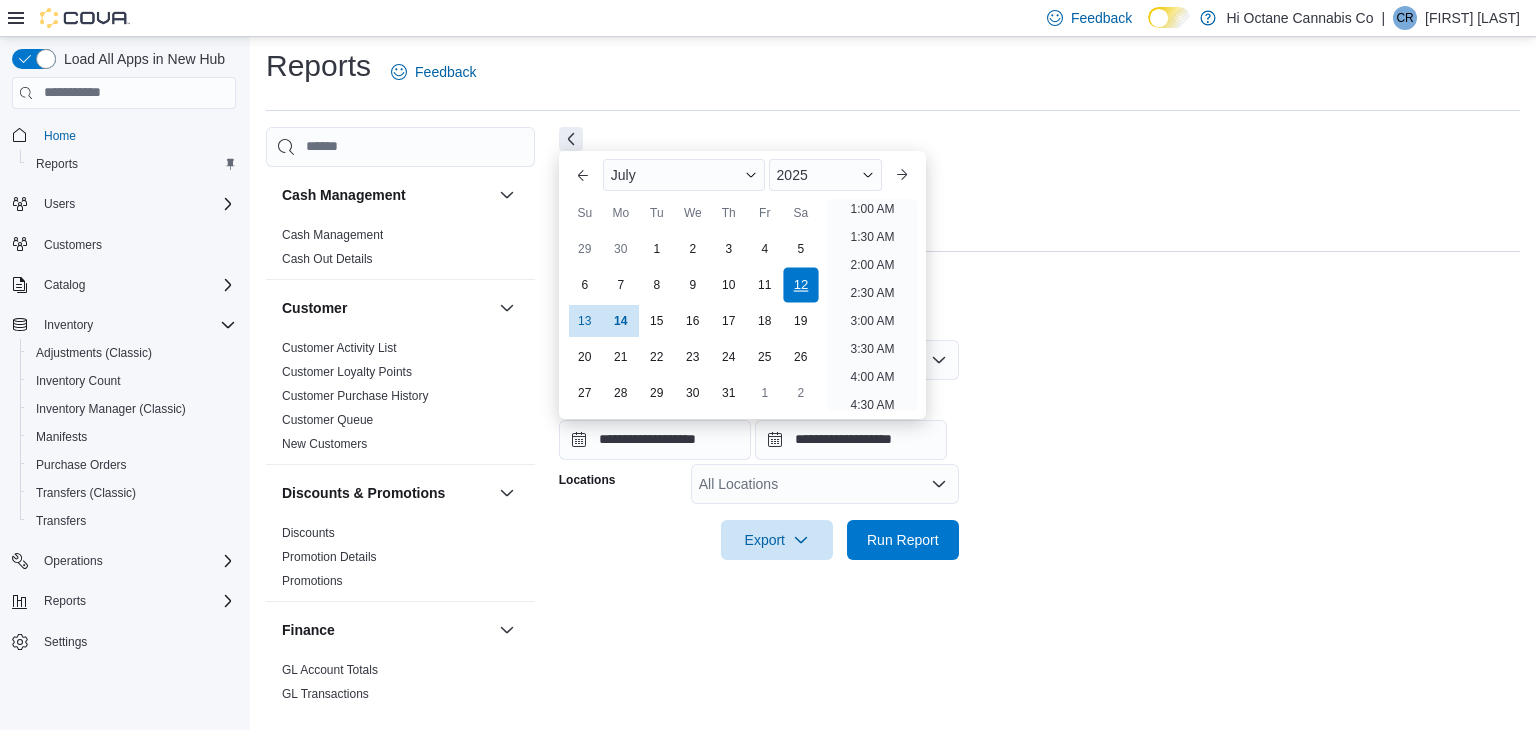 scroll, scrollTop: 4, scrollLeft: 0, axis: vertical 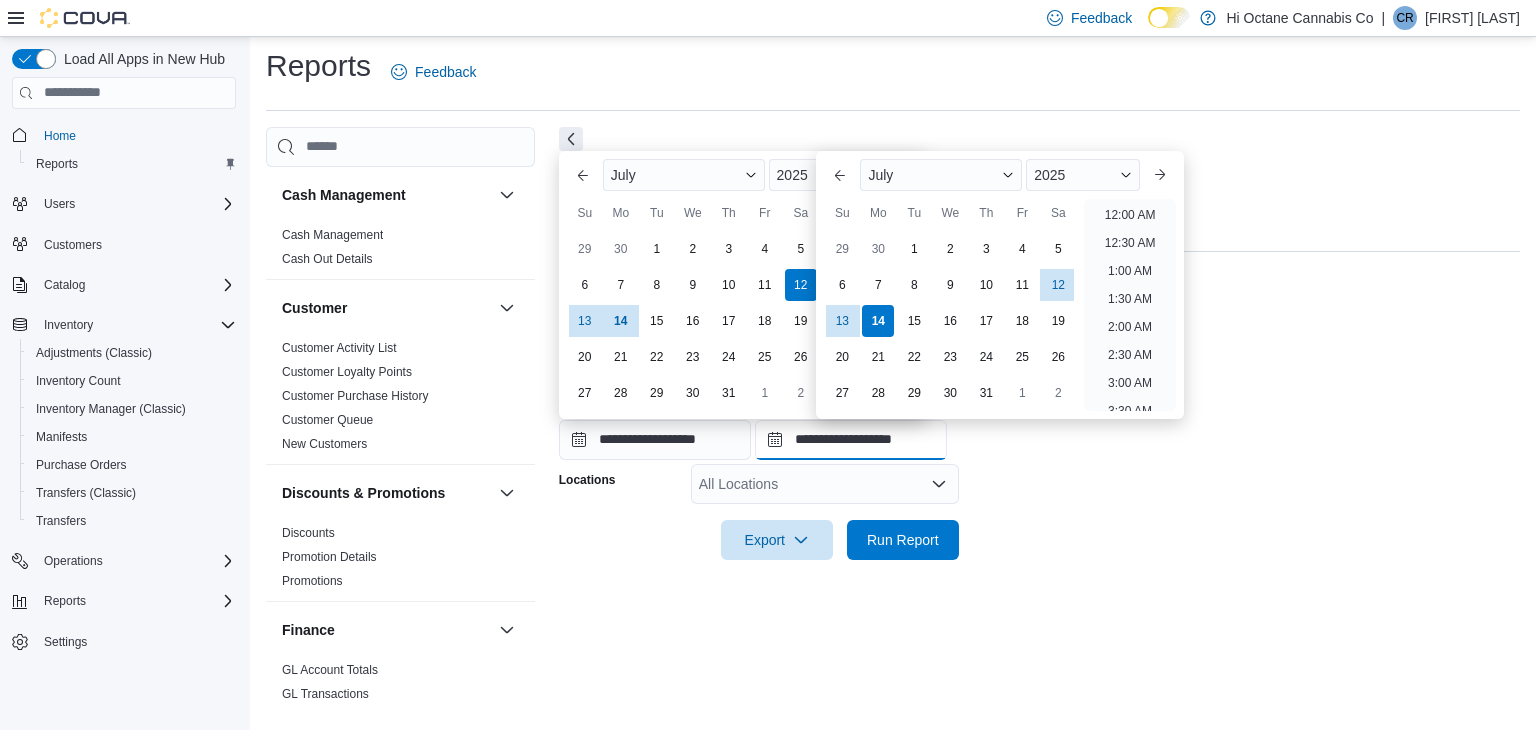 click on "**********" at bounding box center [851, 440] 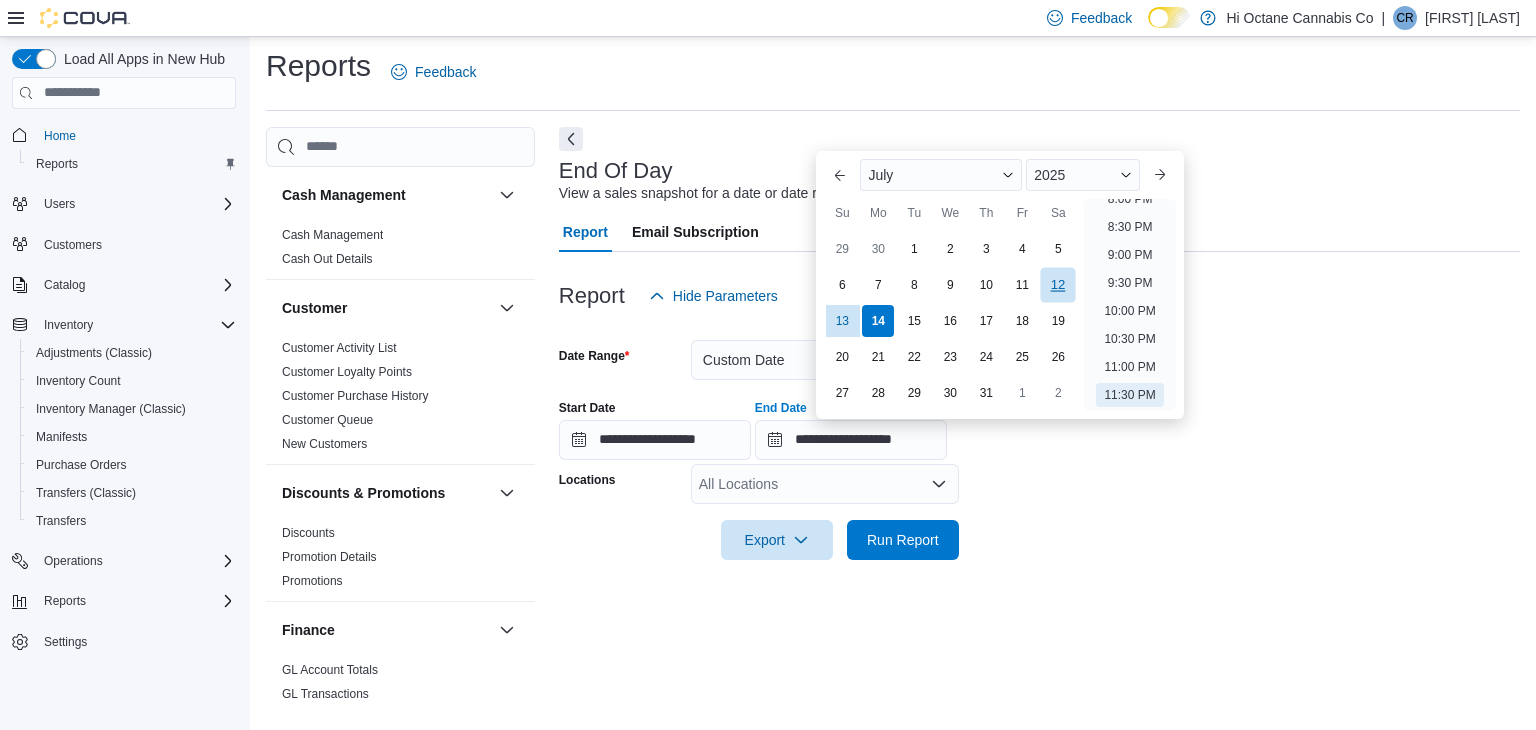click on "12" at bounding box center (1058, 285) 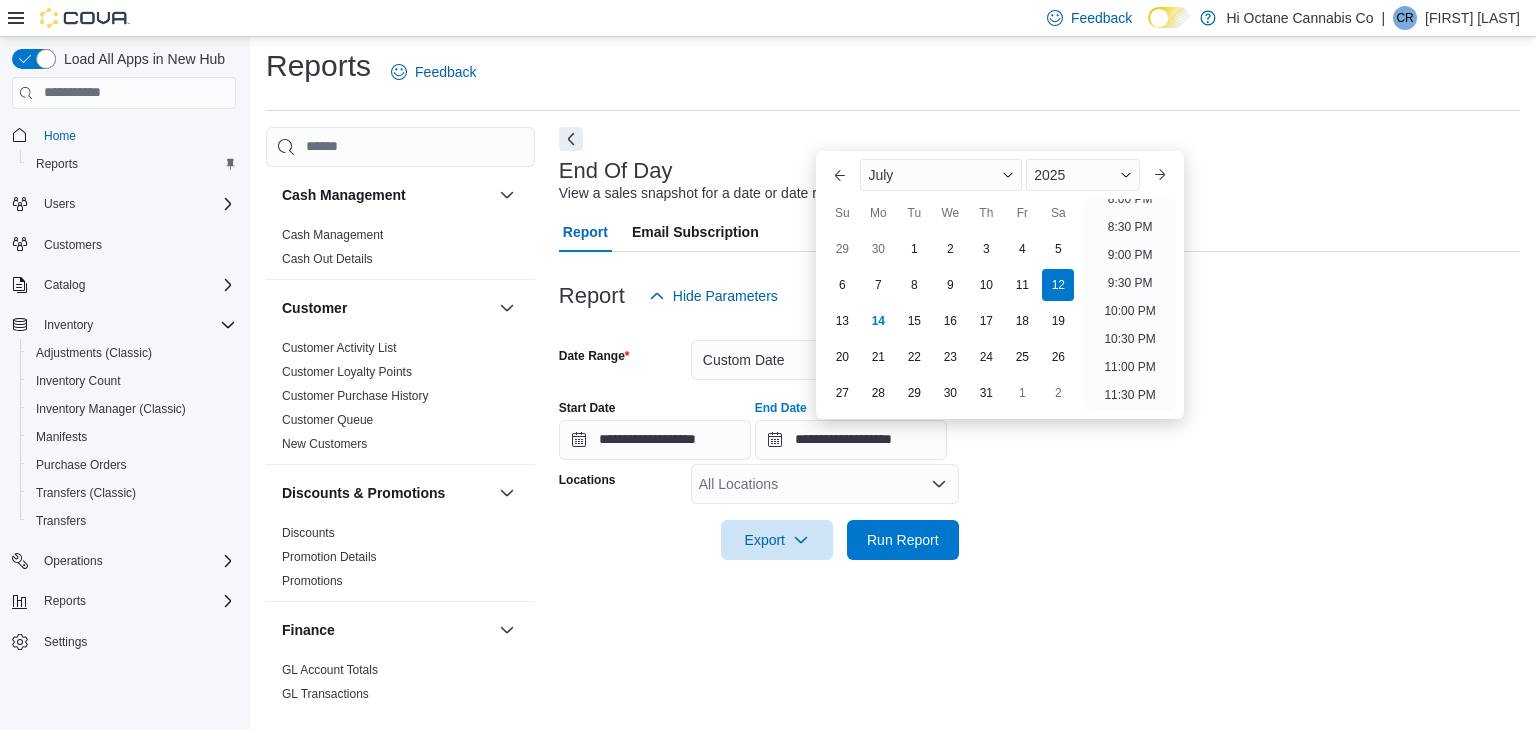 click on "All Locations" at bounding box center (825, 484) 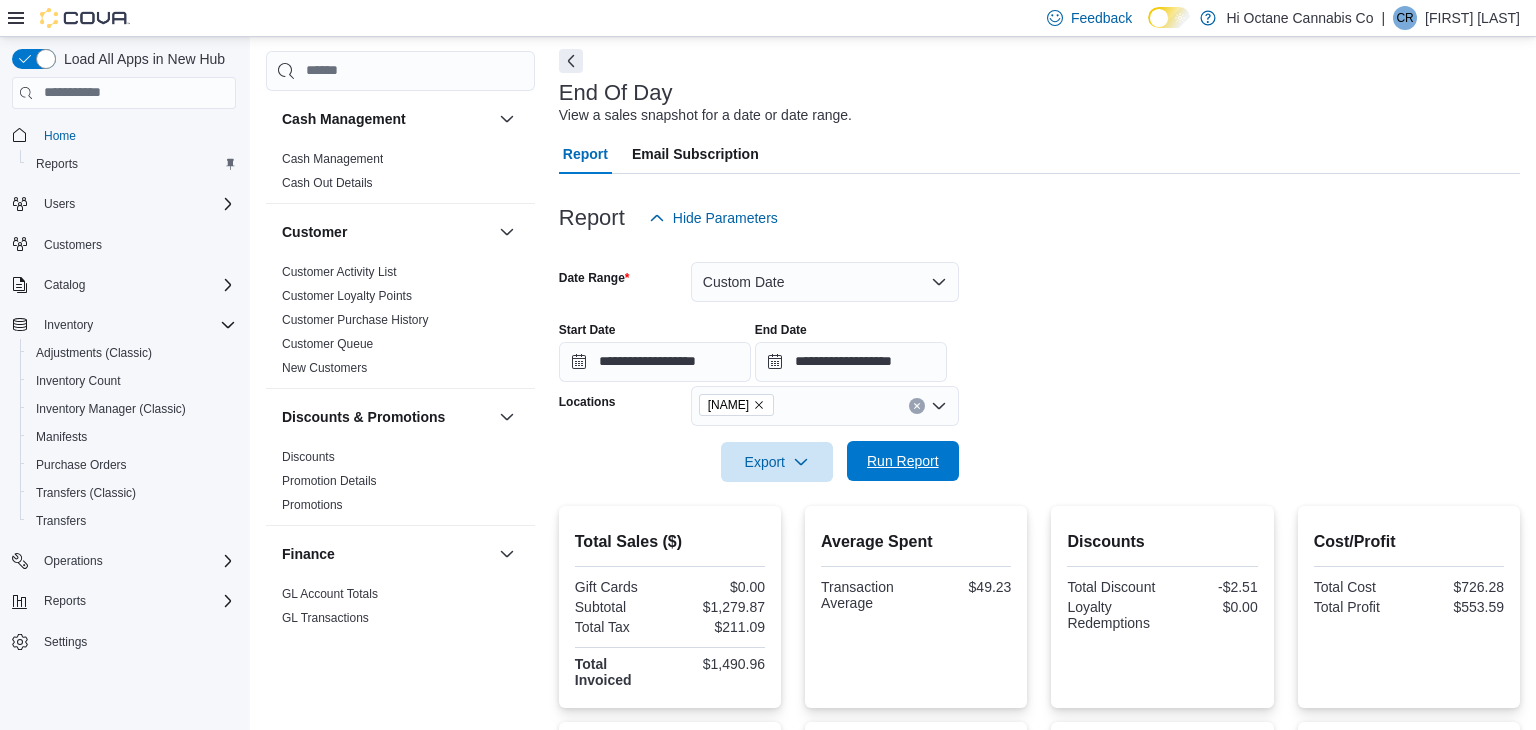 scroll, scrollTop: 0, scrollLeft: 0, axis: both 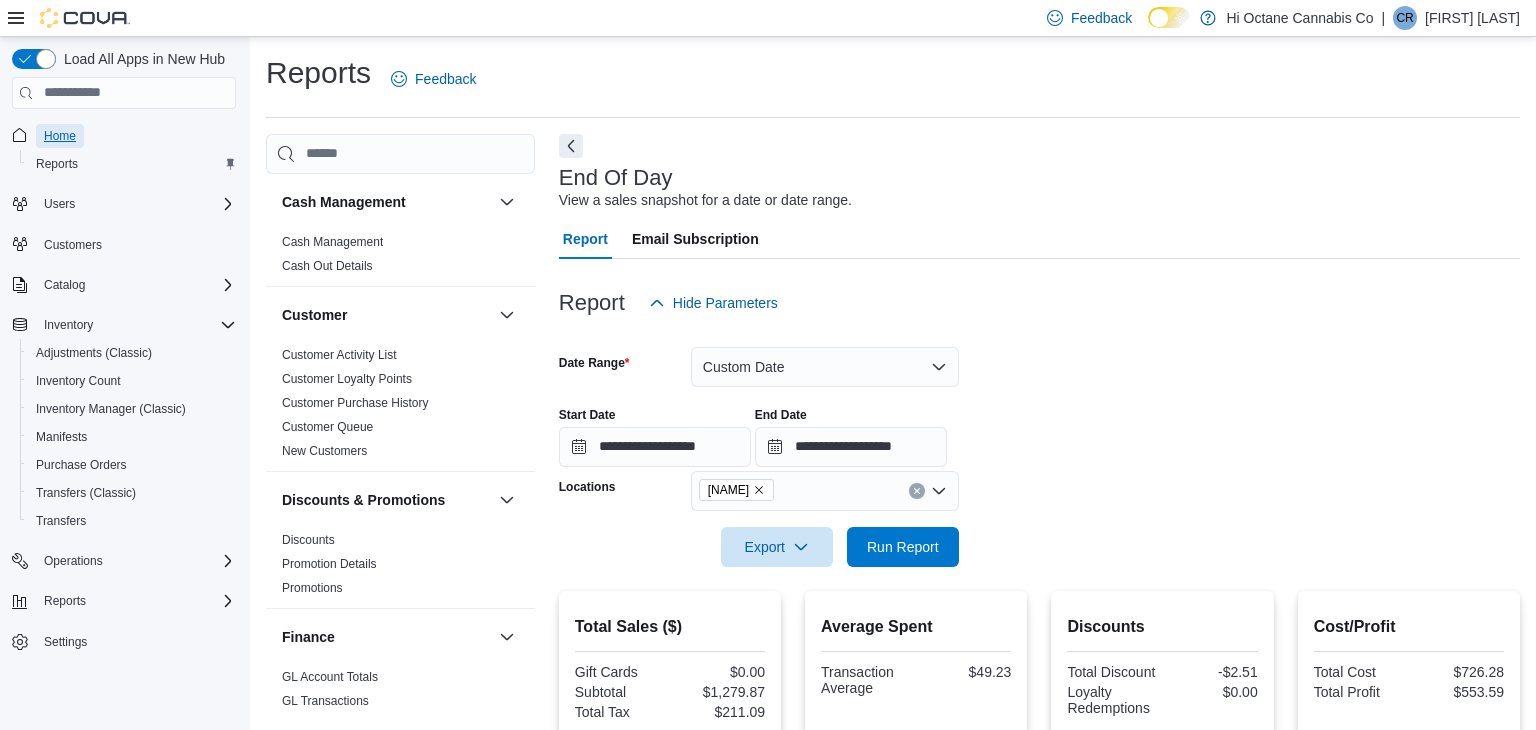 click on "Home" at bounding box center (60, 136) 